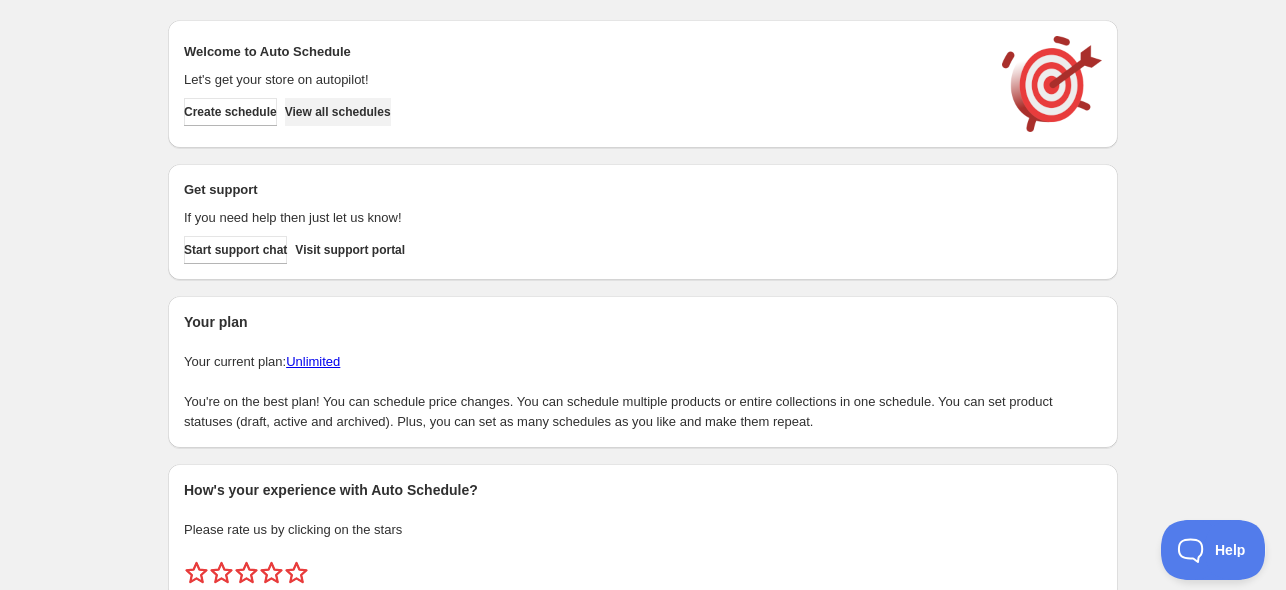 scroll, scrollTop: 0, scrollLeft: 0, axis: both 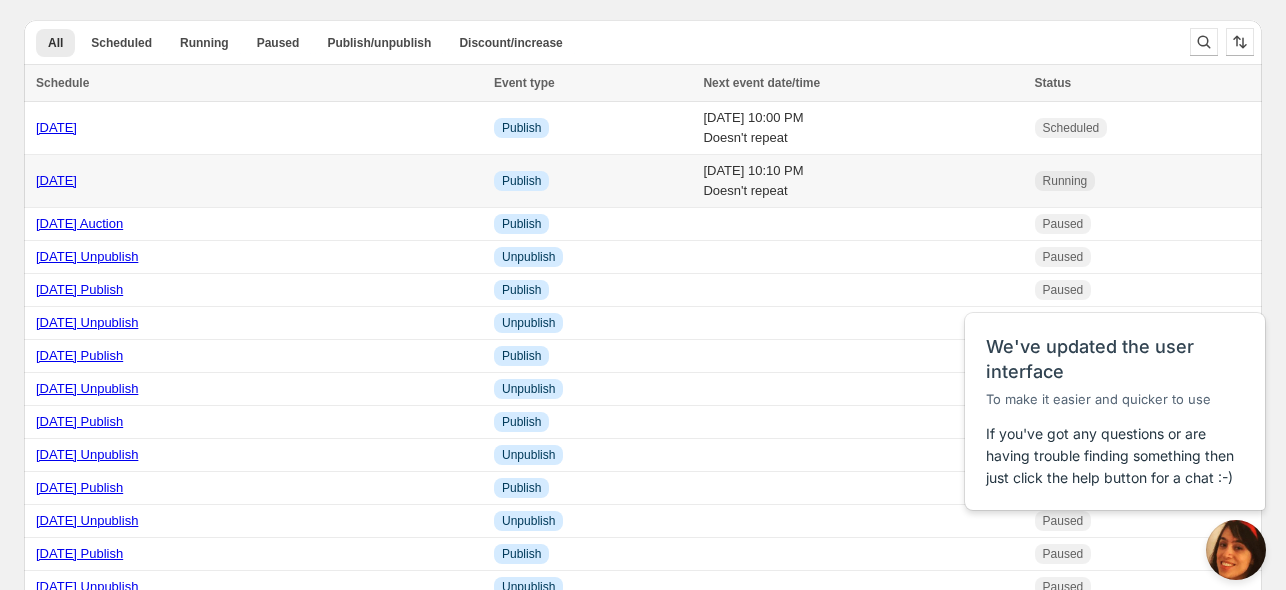 click on "[DATE]" at bounding box center (56, 180) 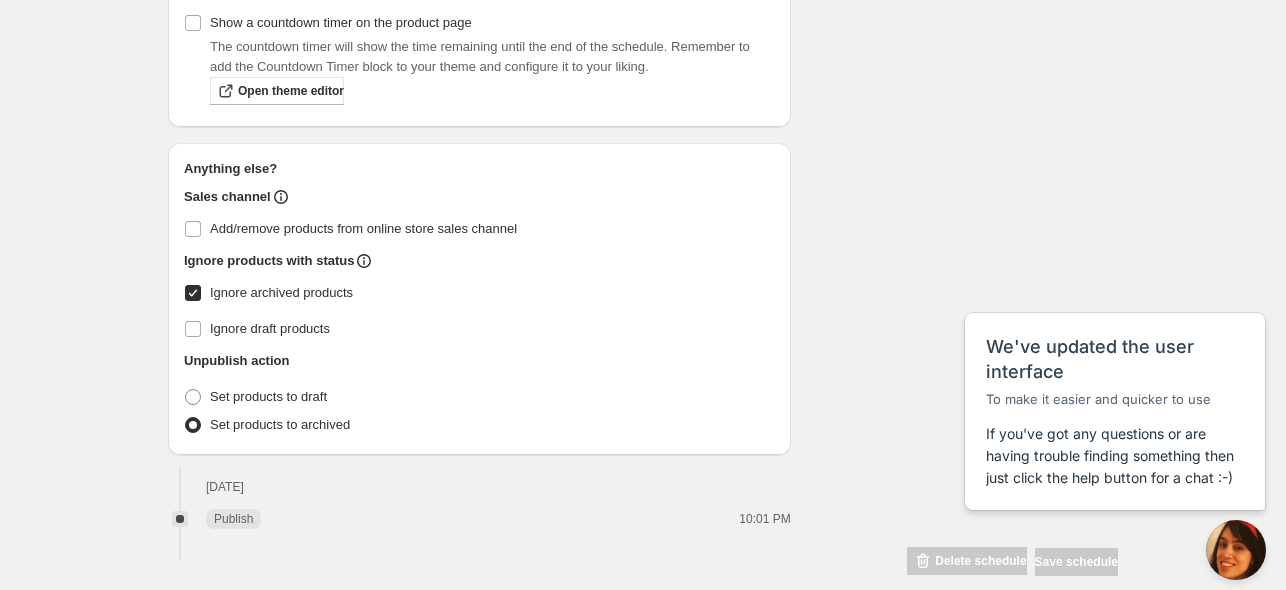 scroll, scrollTop: 1181, scrollLeft: 0, axis: vertical 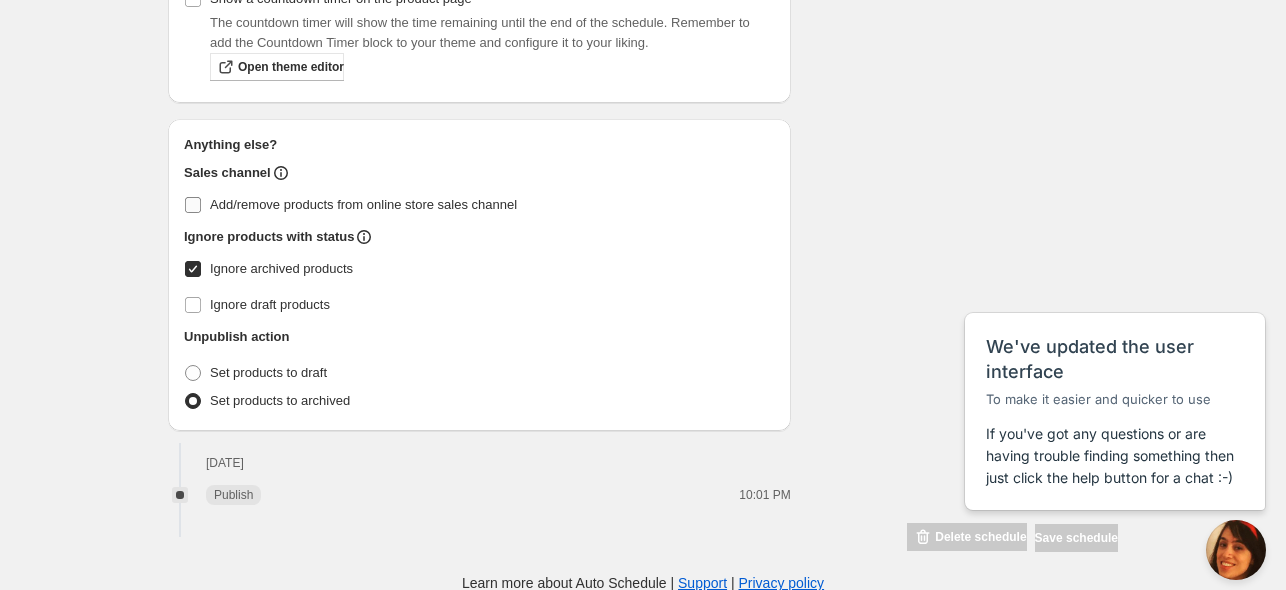 click on "Add/remove products from online store sales channel" at bounding box center (363, 205) 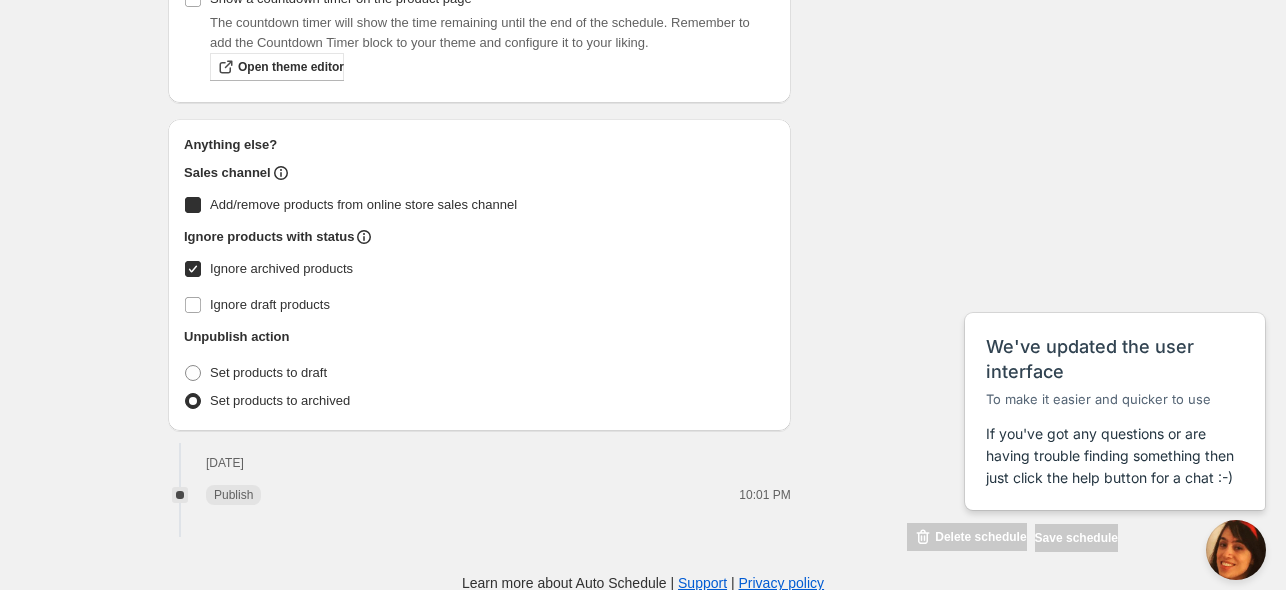 checkbox on "true" 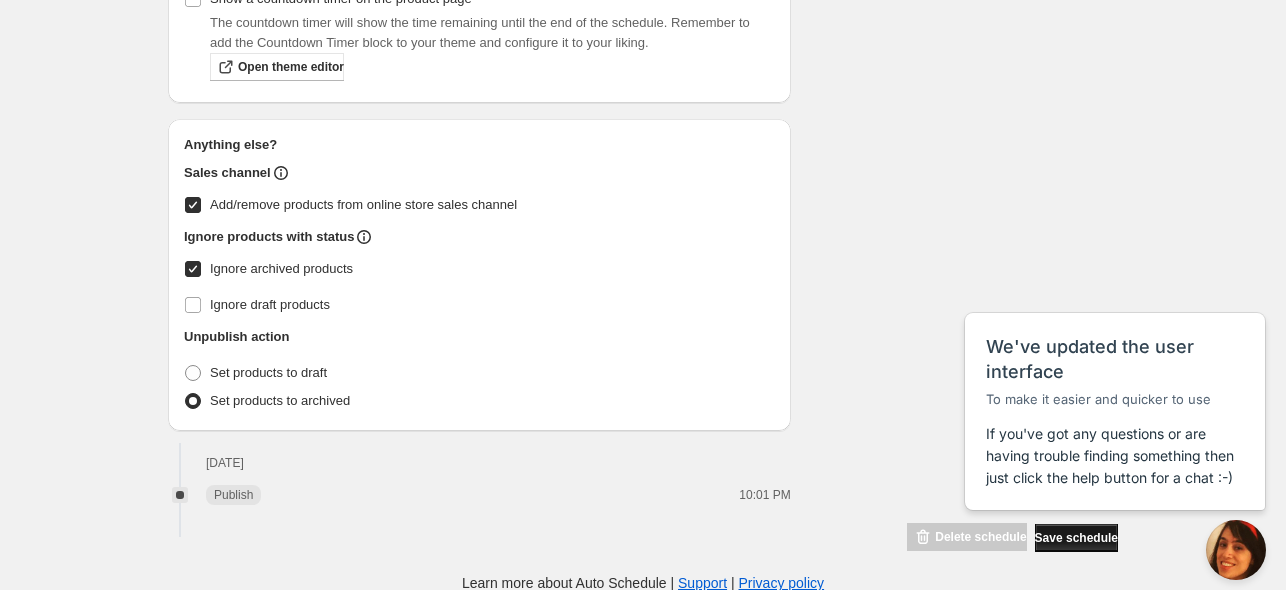 click on "Save schedule" at bounding box center [1076, 538] 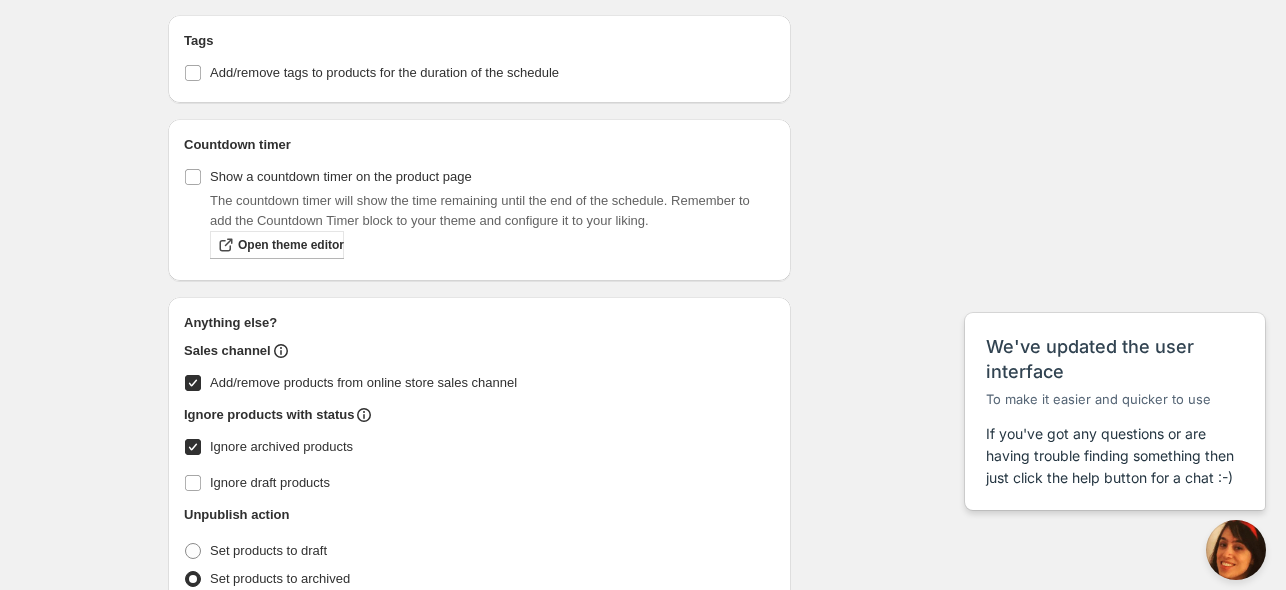 scroll, scrollTop: 1359, scrollLeft: 0, axis: vertical 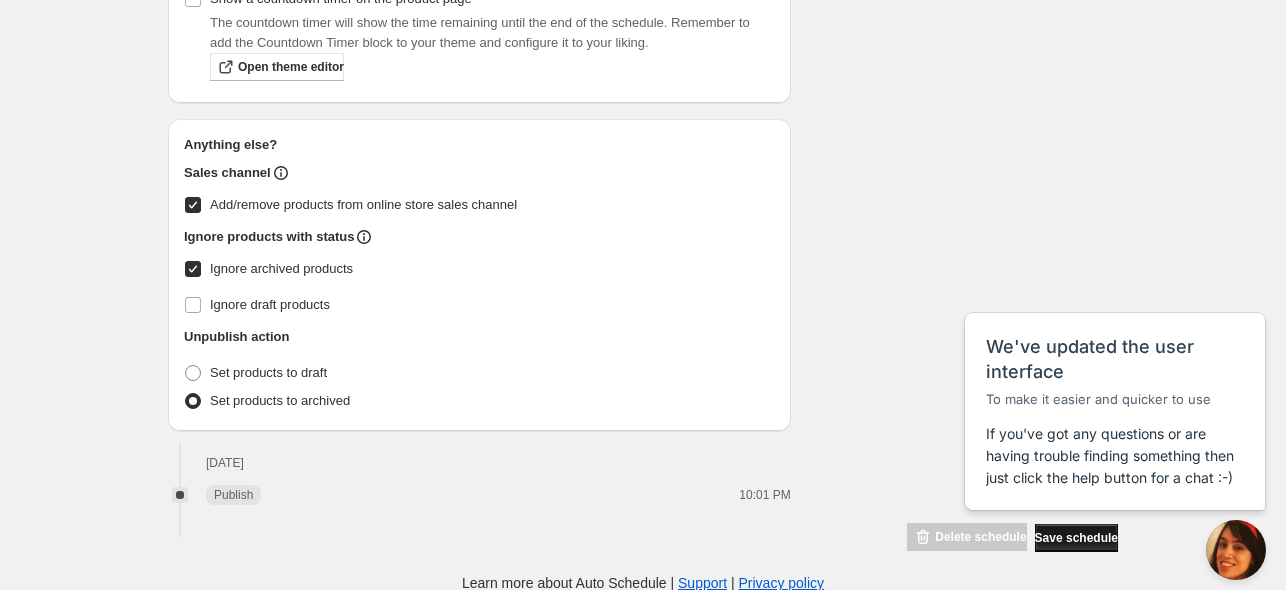 click on "Save schedule" at bounding box center (1076, 538) 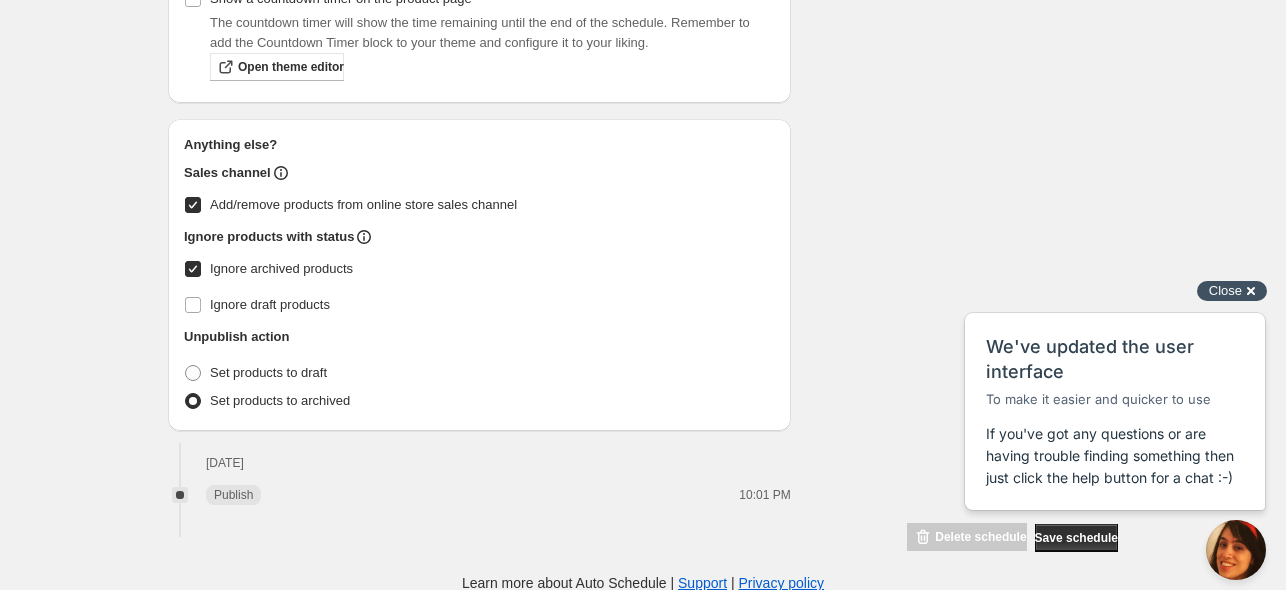 click on "Close cross-small" at bounding box center (1232, 291) 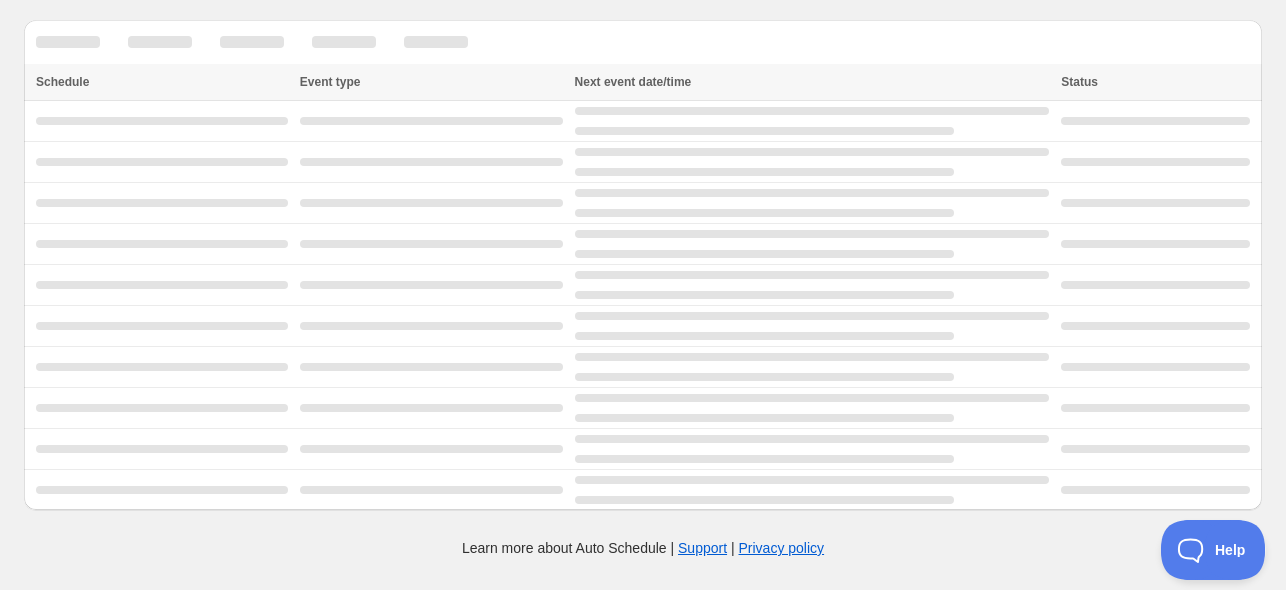 scroll, scrollTop: 0, scrollLeft: 0, axis: both 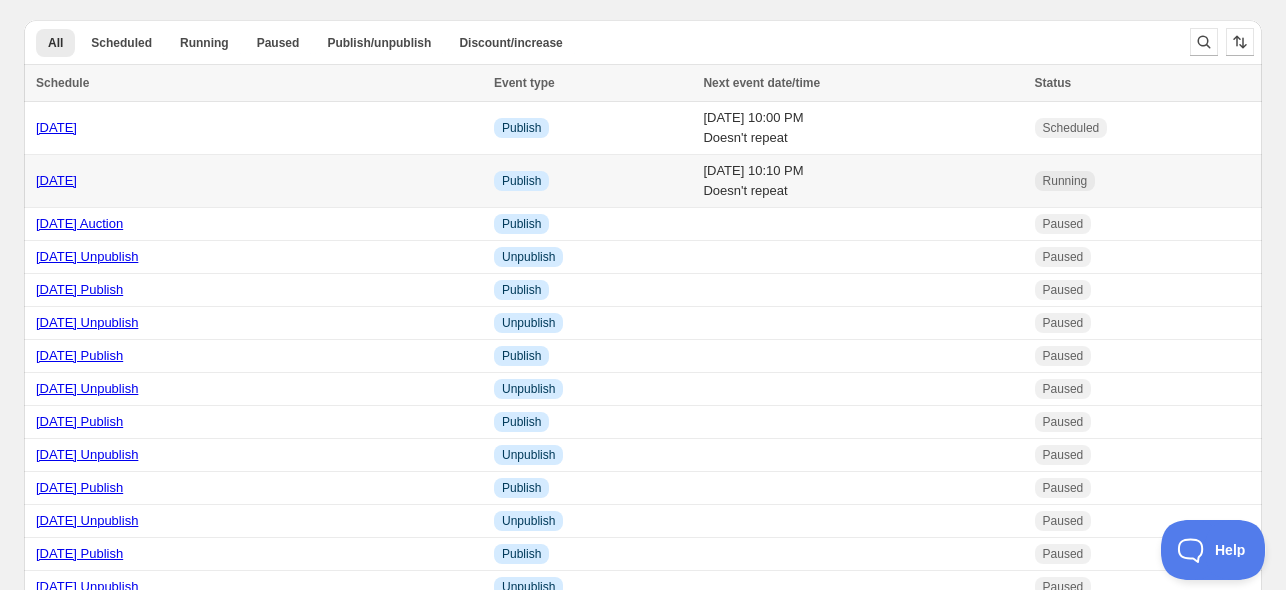 click on "[DATE]" at bounding box center [259, 181] 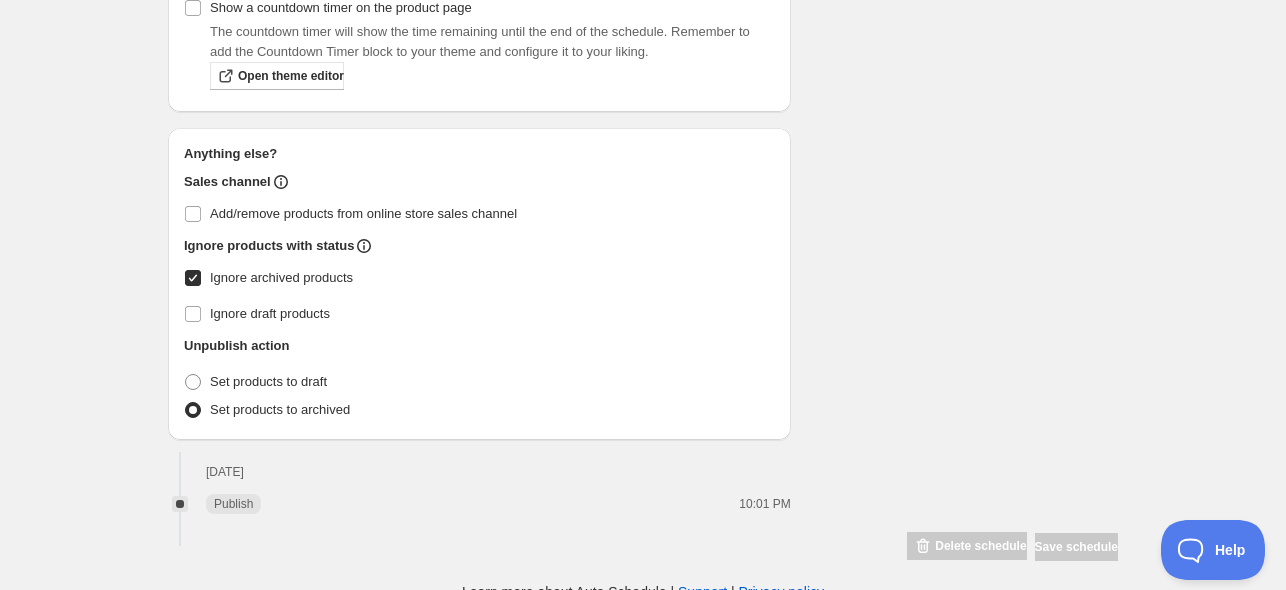 scroll, scrollTop: 1181, scrollLeft: 0, axis: vertical 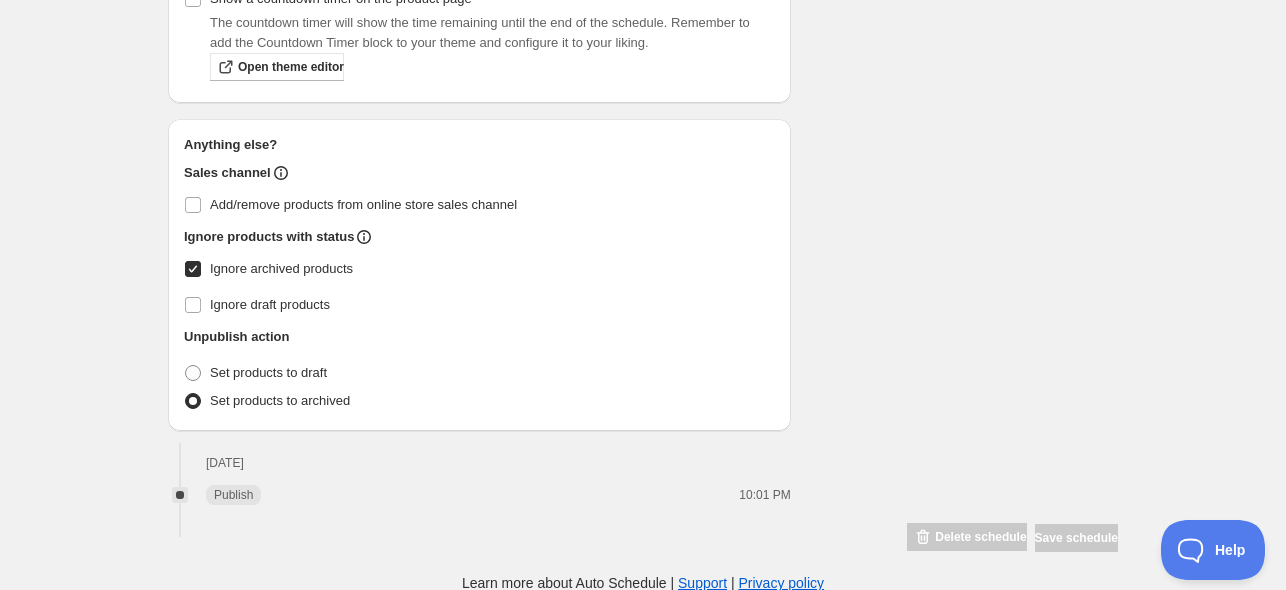 click on "Anything else? Sales channel Add/remove products from online store sales channel Ignore products with status Ignore archived products Ignore draft products Unpublish action Unpublish action Set products to draft Set products to archived" at bounding box center [479, 275] 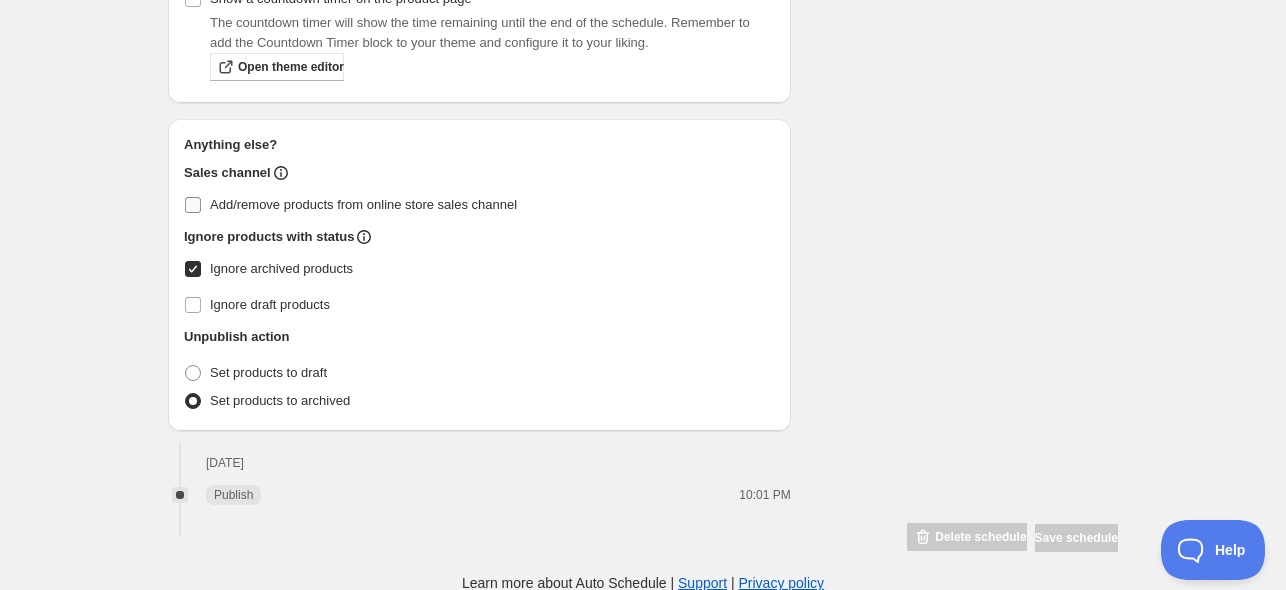 click on "Add/remove products from online store sales channel" at bounding box center (363, 204) 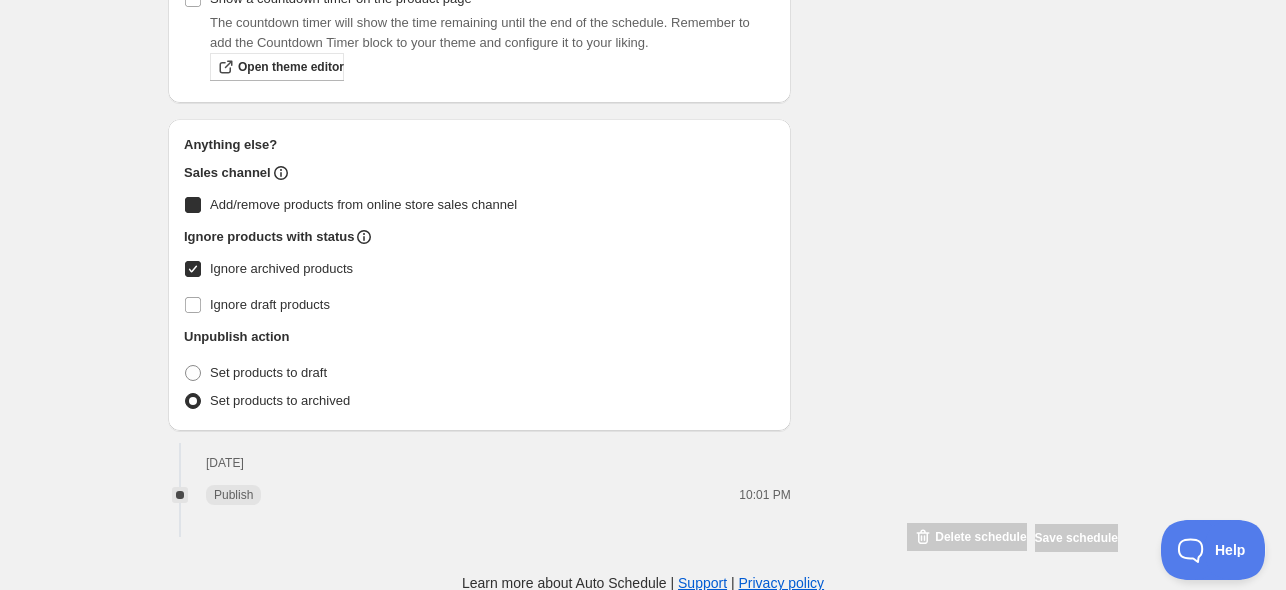 checkbox on "true" 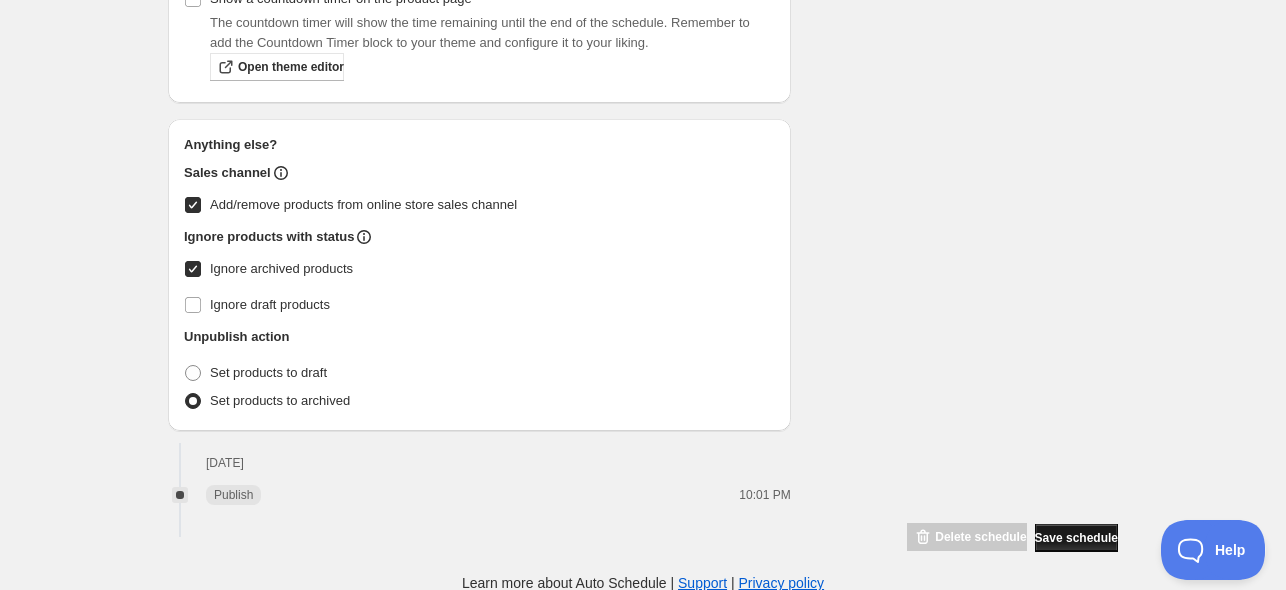 click on "Save schedule" at bounding box center (1076, 538) 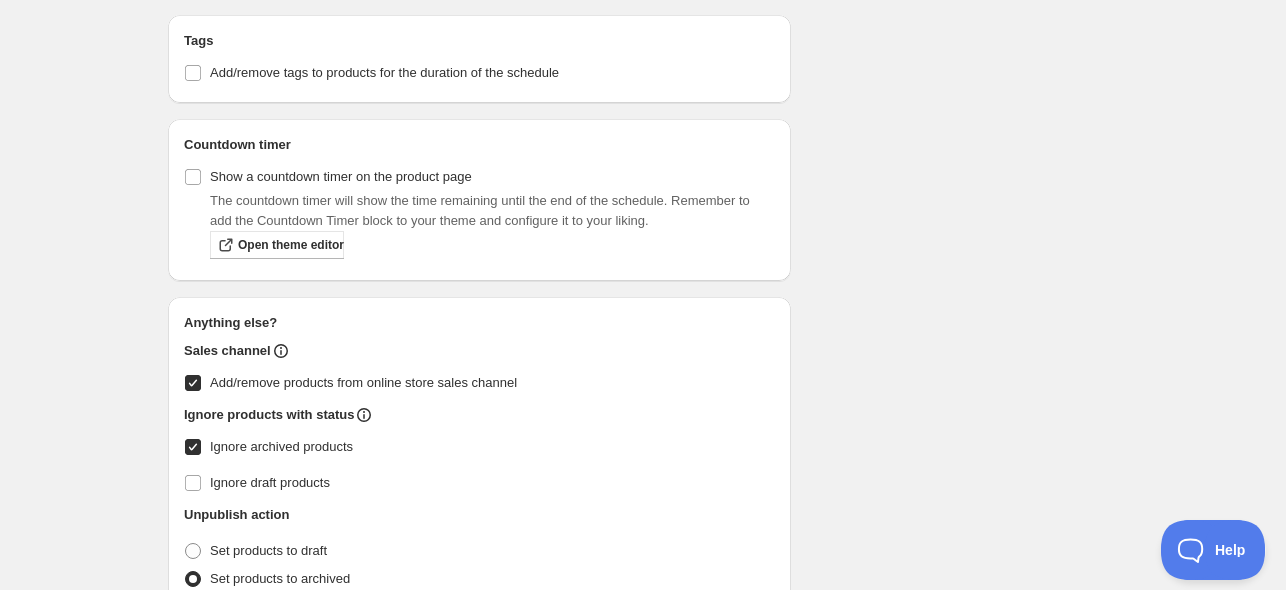 scroll, scrollTop: 1359, scrollLeft: 0, axis: vertical 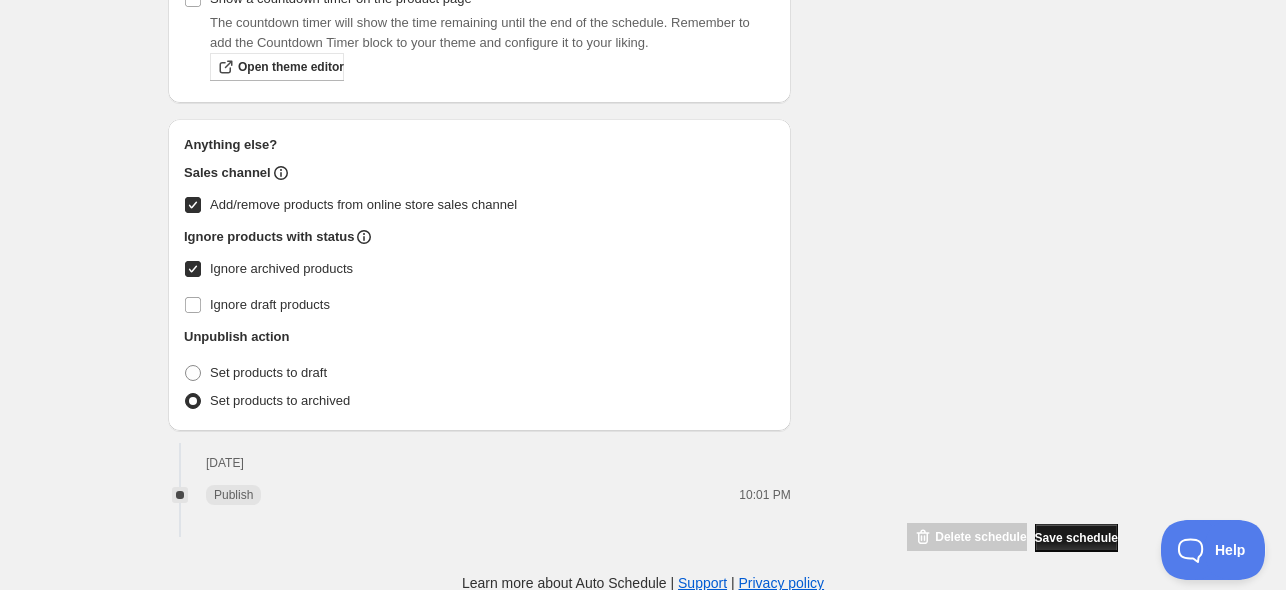 click on "Save schedule" at bounding box center [1076, 538] 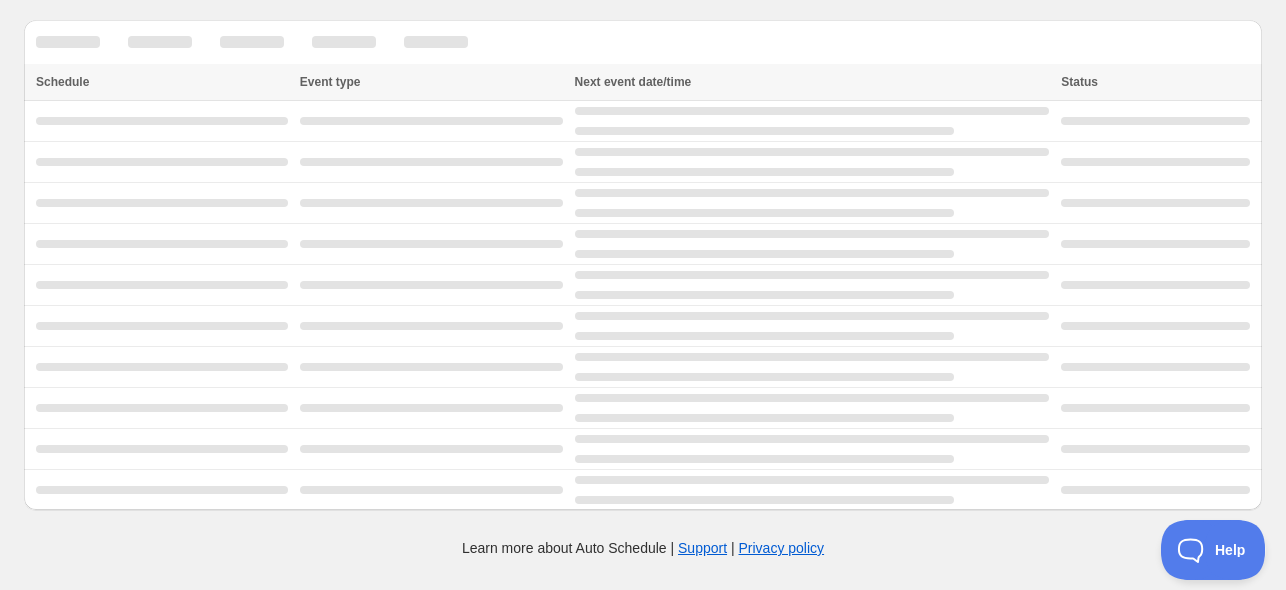 scroll, scrollTop: 0, scrollLeft: 0, axis: both 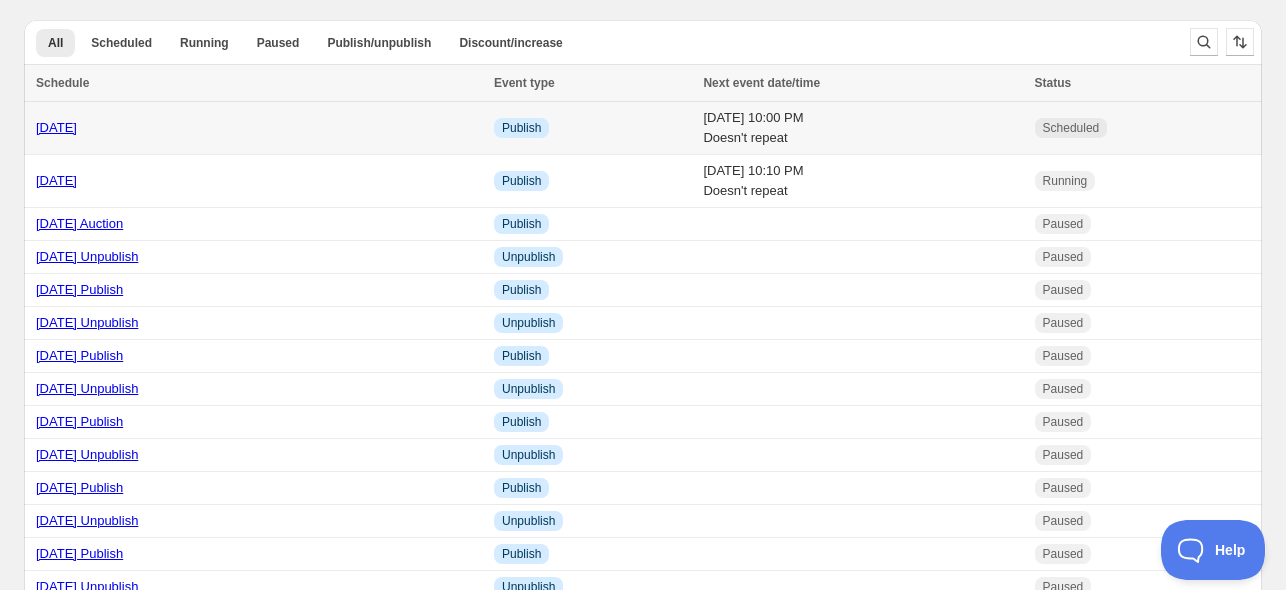 click on "[DATE]" at bounding box center [256, 128] 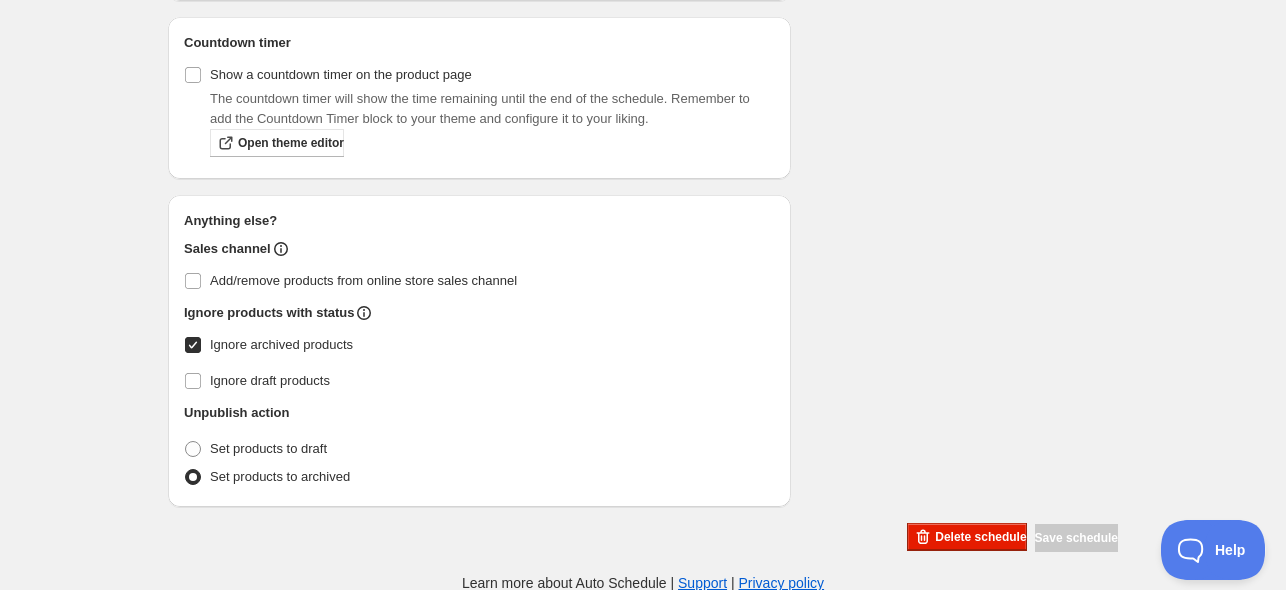 scroll, scrollTop: 1105, scrollLeft: 0, axis: vertical 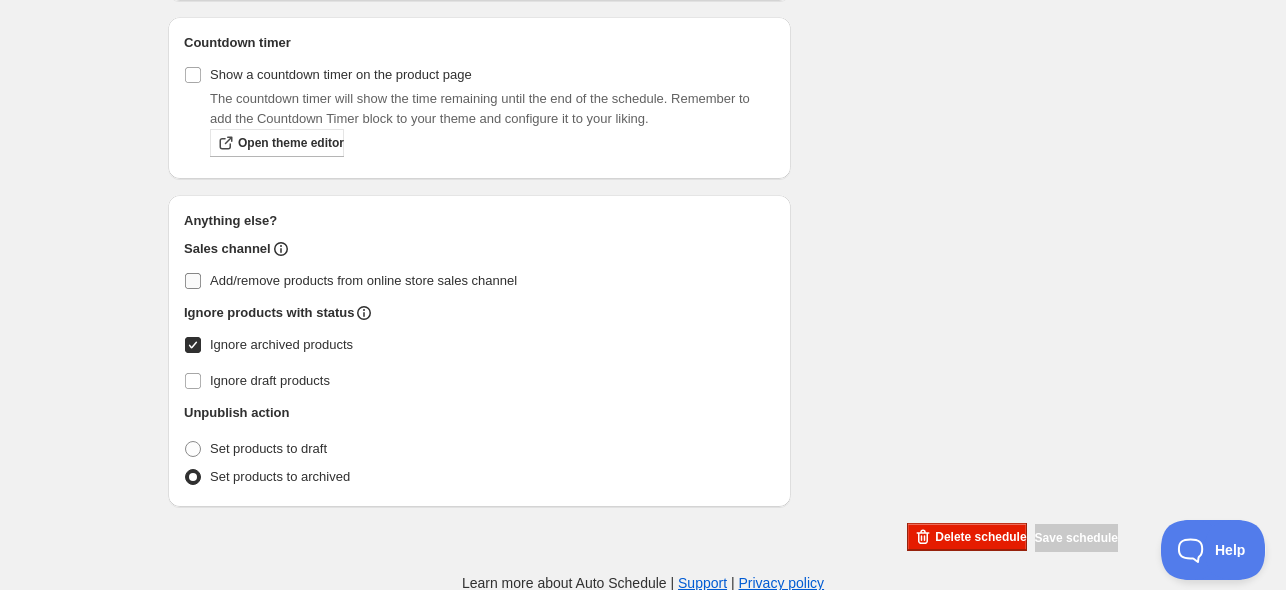 click on "Add/remove products from online store sales channel" at bounding box center [363, 280] 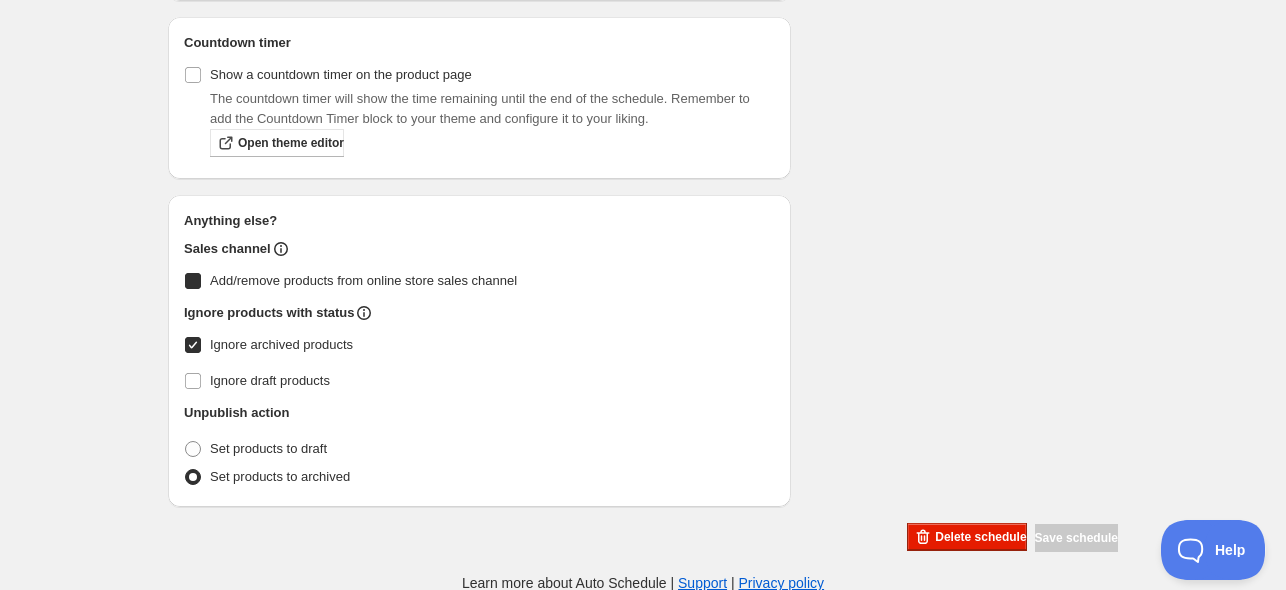 checkbox on "true" 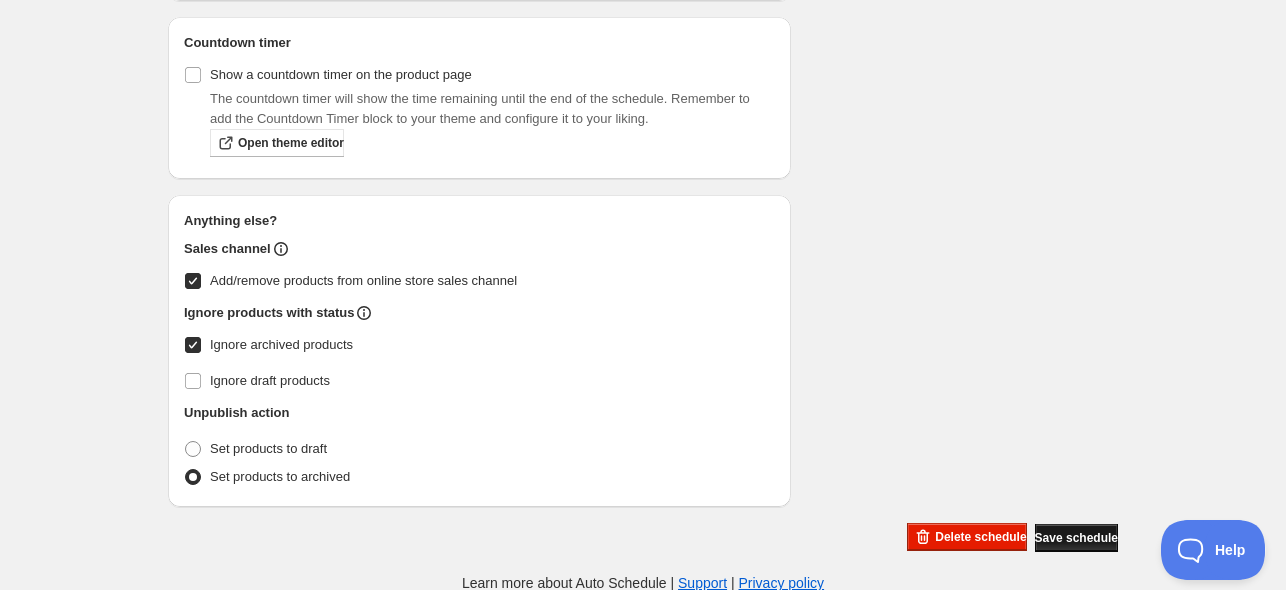 click on "Save schedule" at bounding box center [1076, 538] 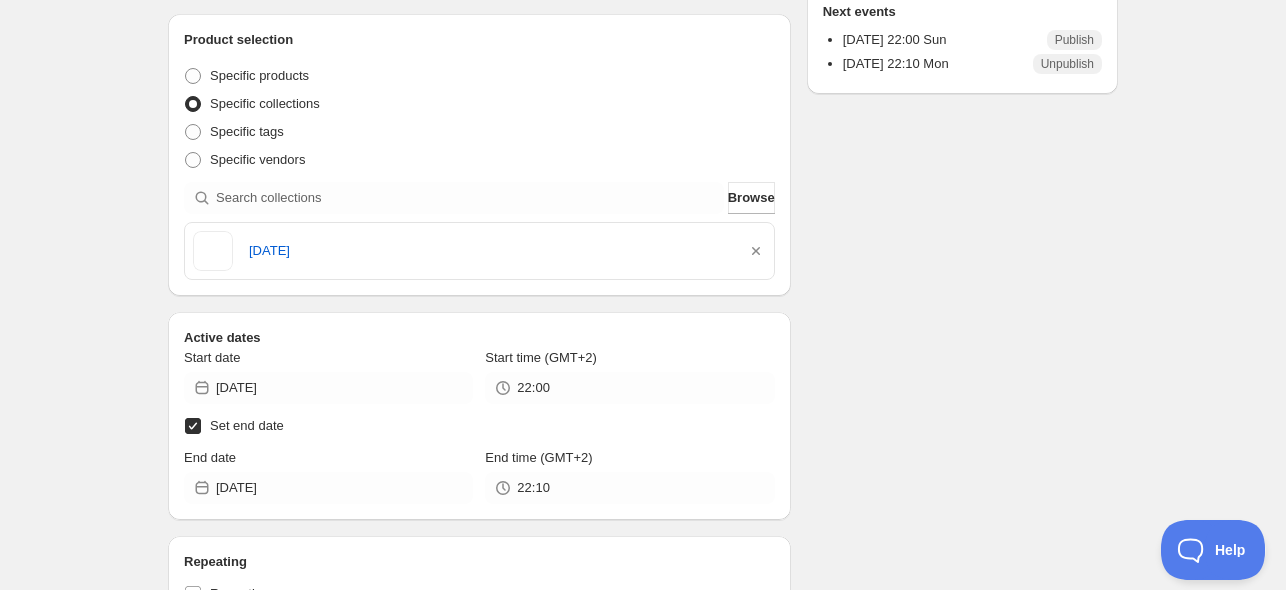 scroll, scrollTop: 0, scrollLeft: 0, axis: both 